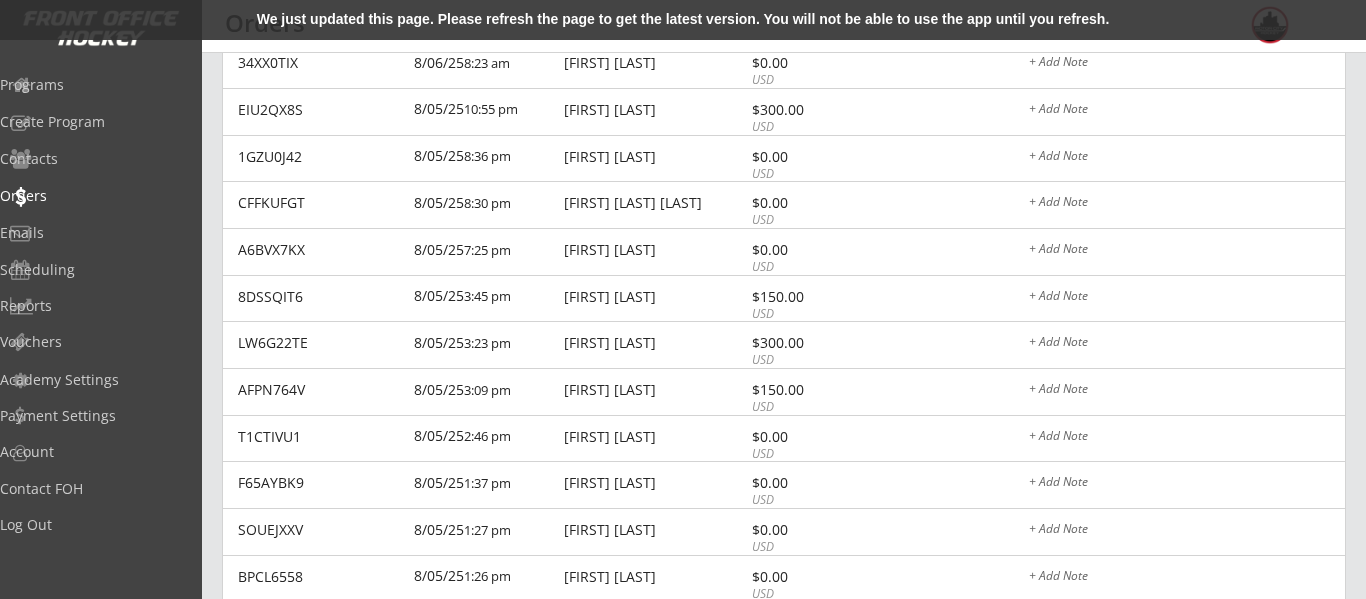 scroll, scrollTop: 0, scrollLeft: 0, axis: both 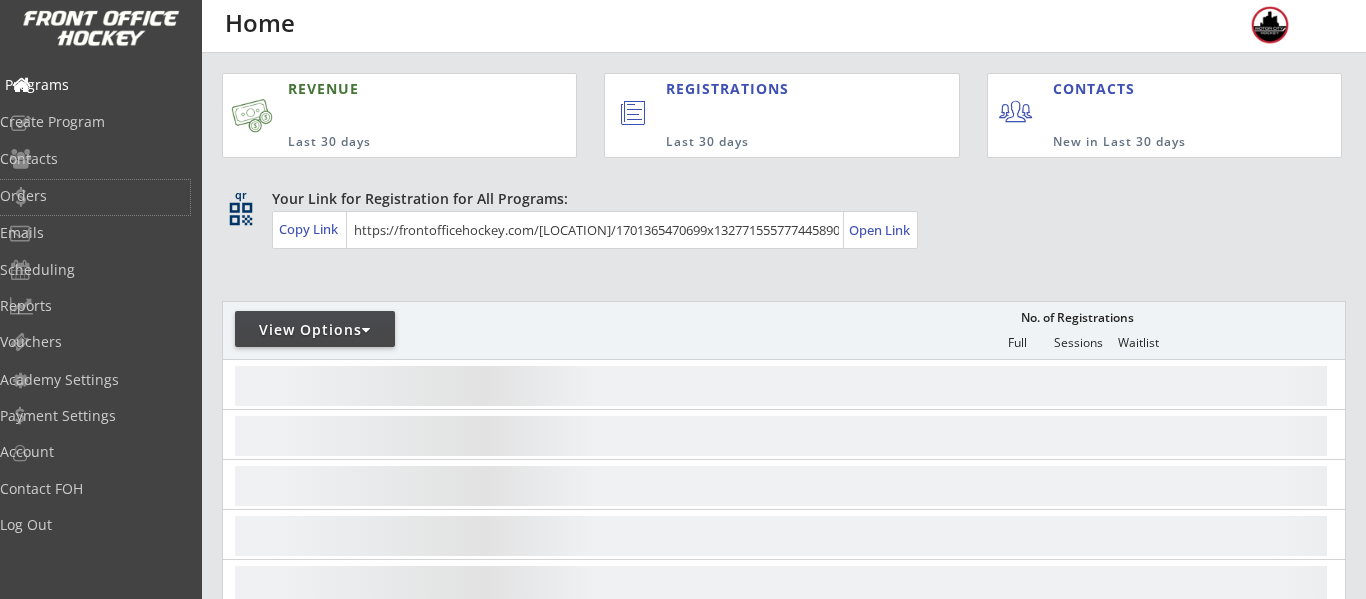 click on "Orders" at bounding box center [95, 196] 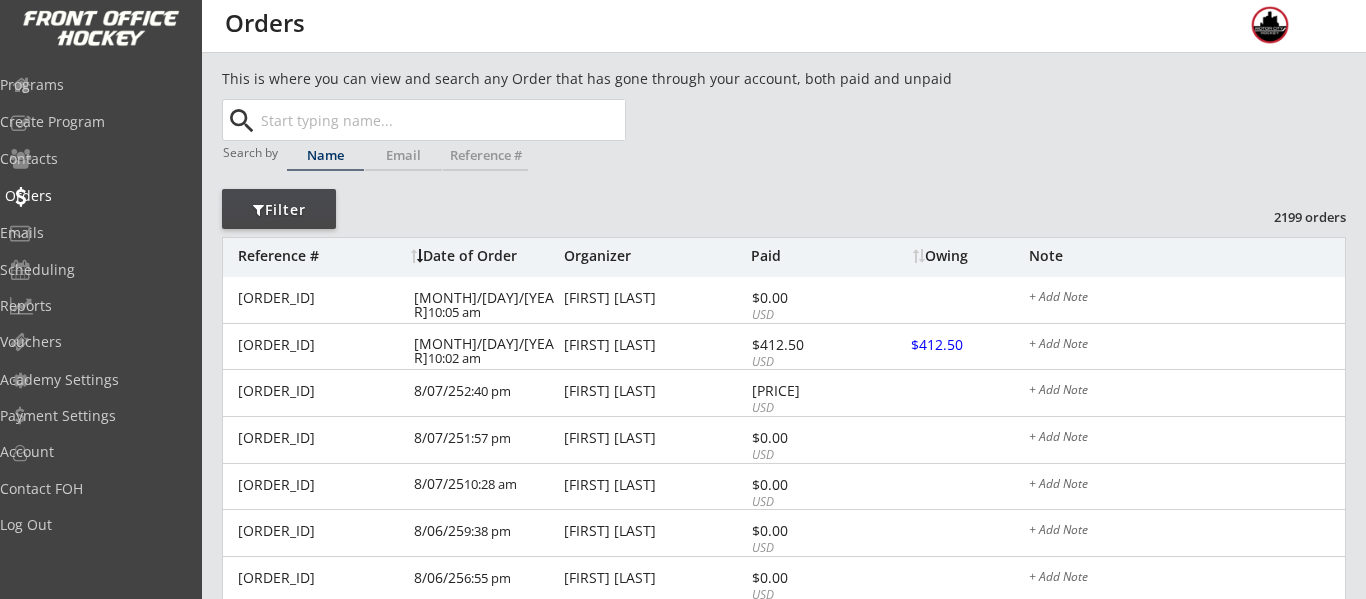 click on "Orders" at bounding box center [95, 196] 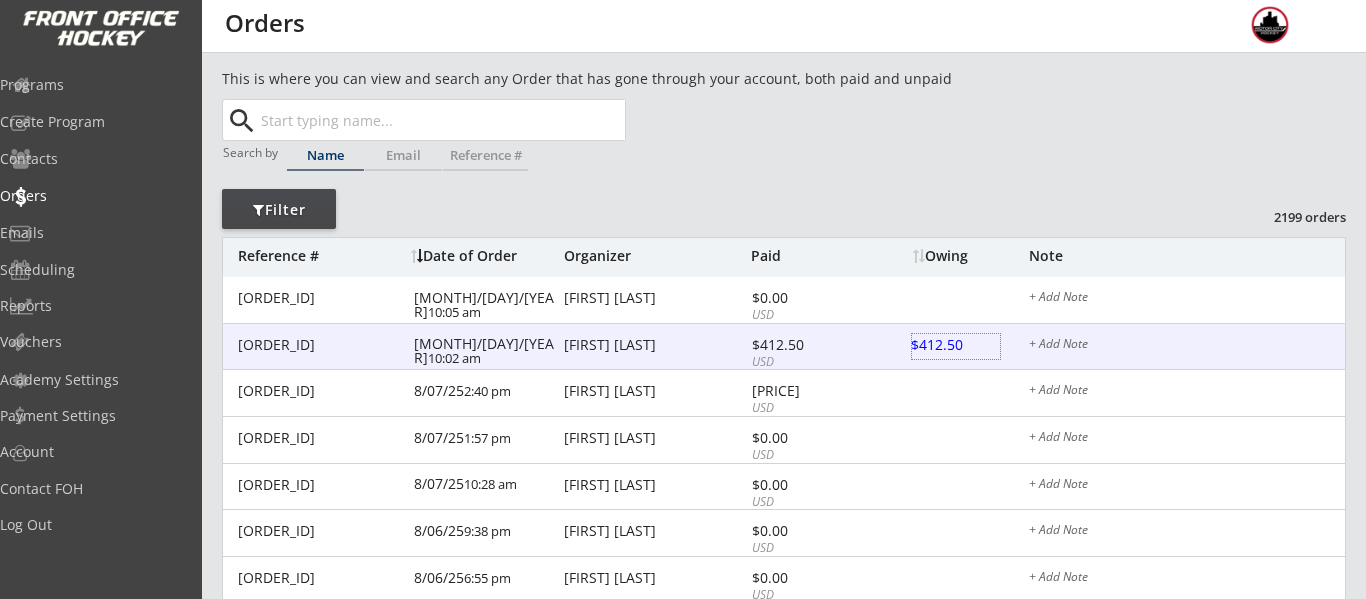 click at bounding box center (956, 346) 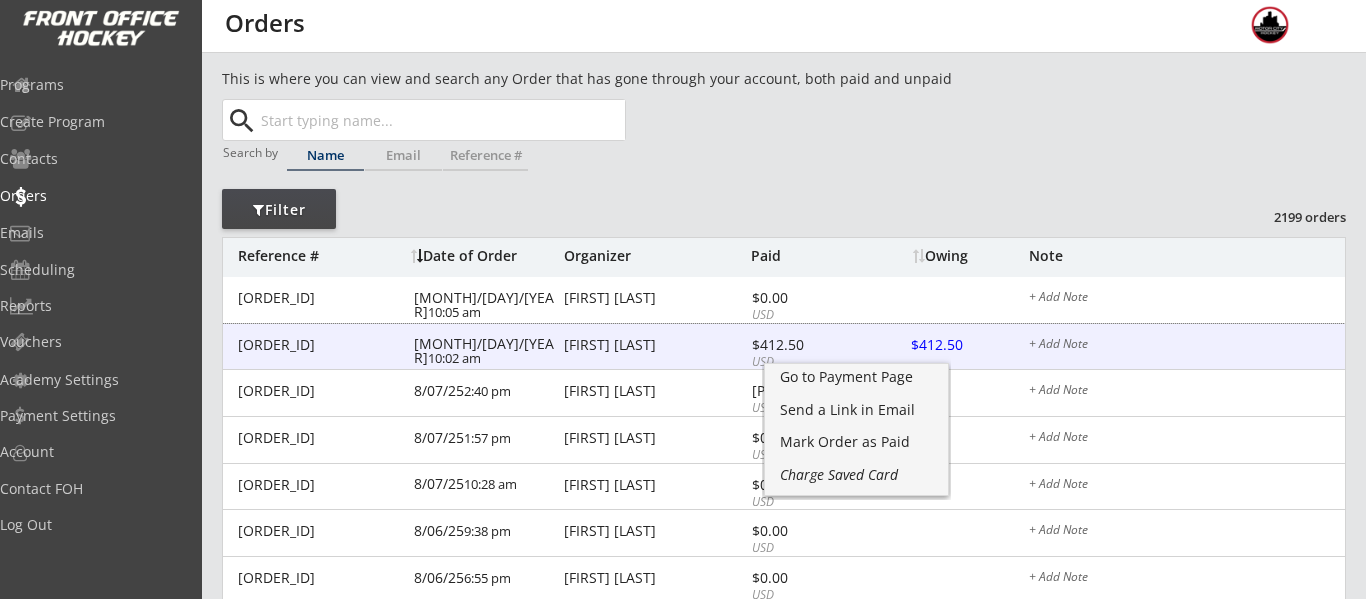 click on "$412.50" at bounding box center [805, 345] 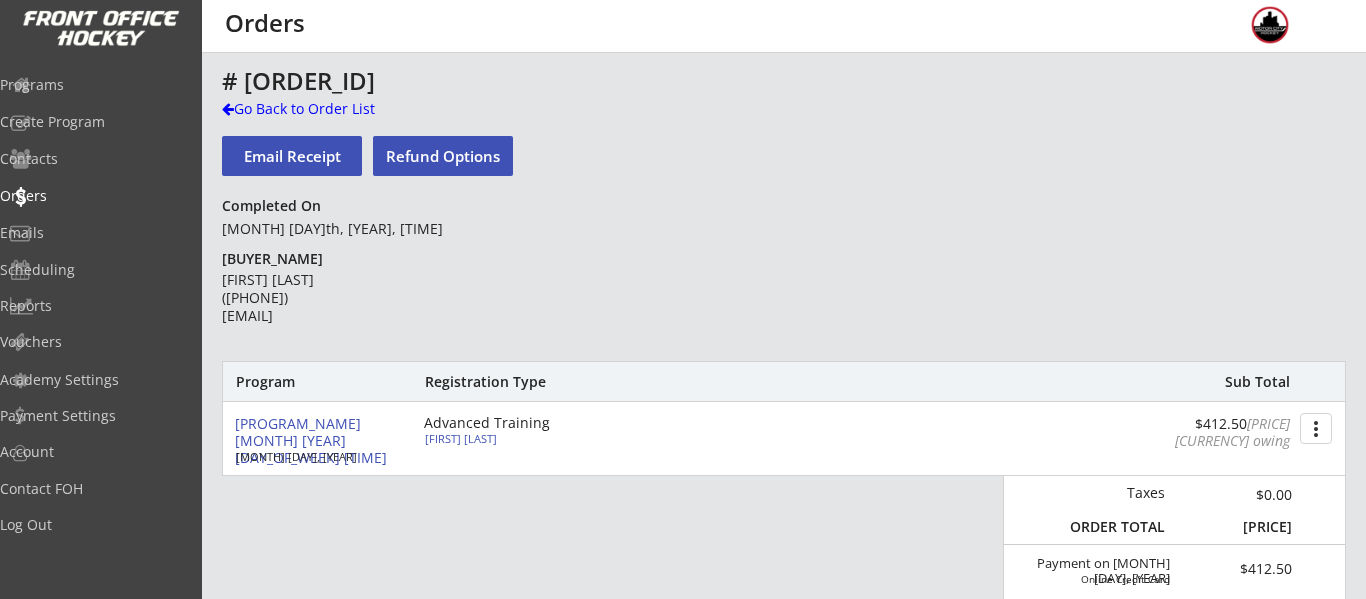 click on "Programs              Create Program              Contacts              Orders              Emails              Scheduling              Reports              Vouchers" at bounding box center (101, 213) 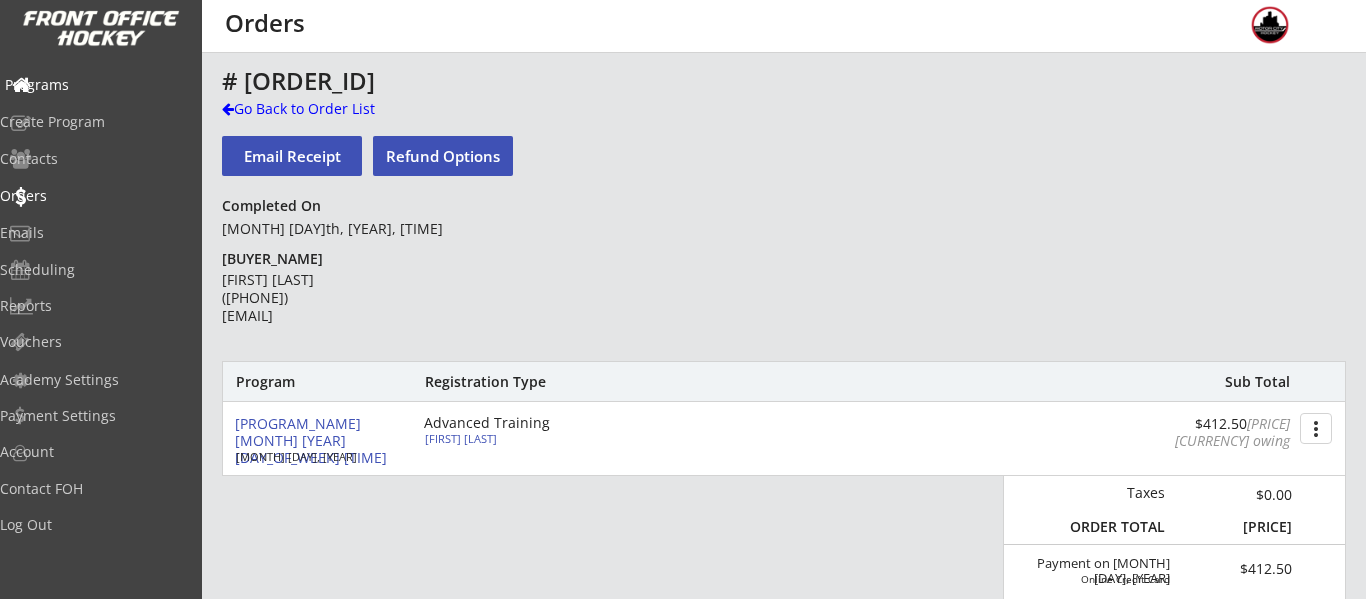 click on "Programs" at bounding box center [95, 85] 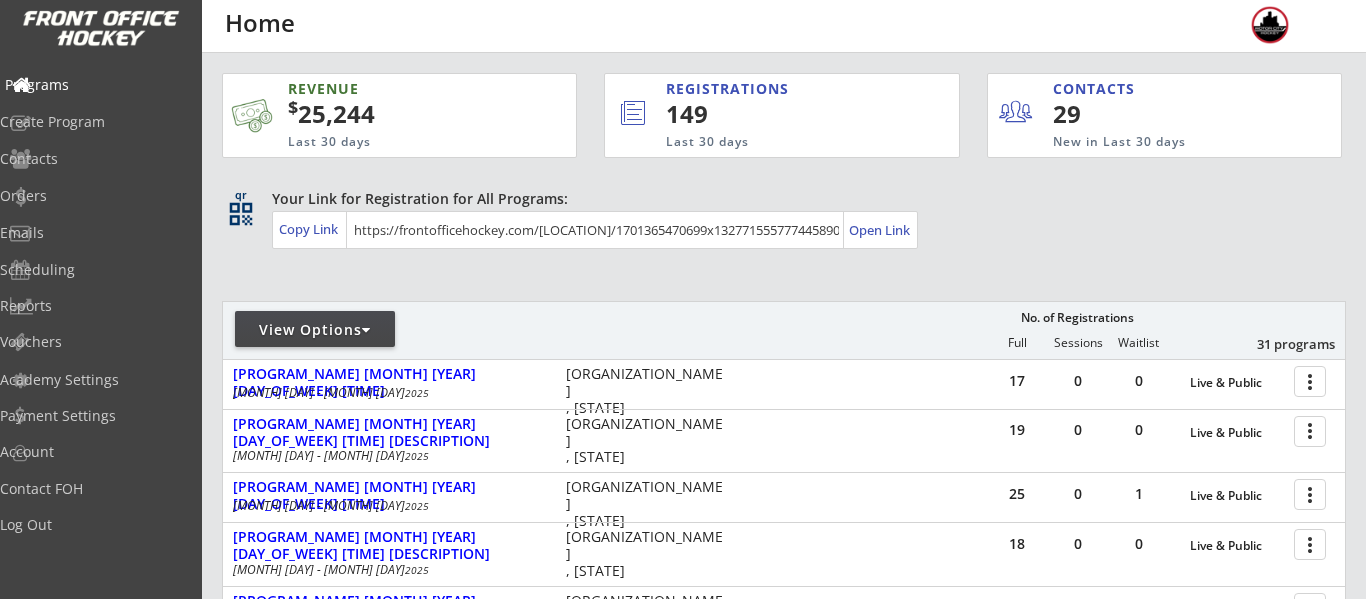 click on "Programs" at bounding box center [95, 85] 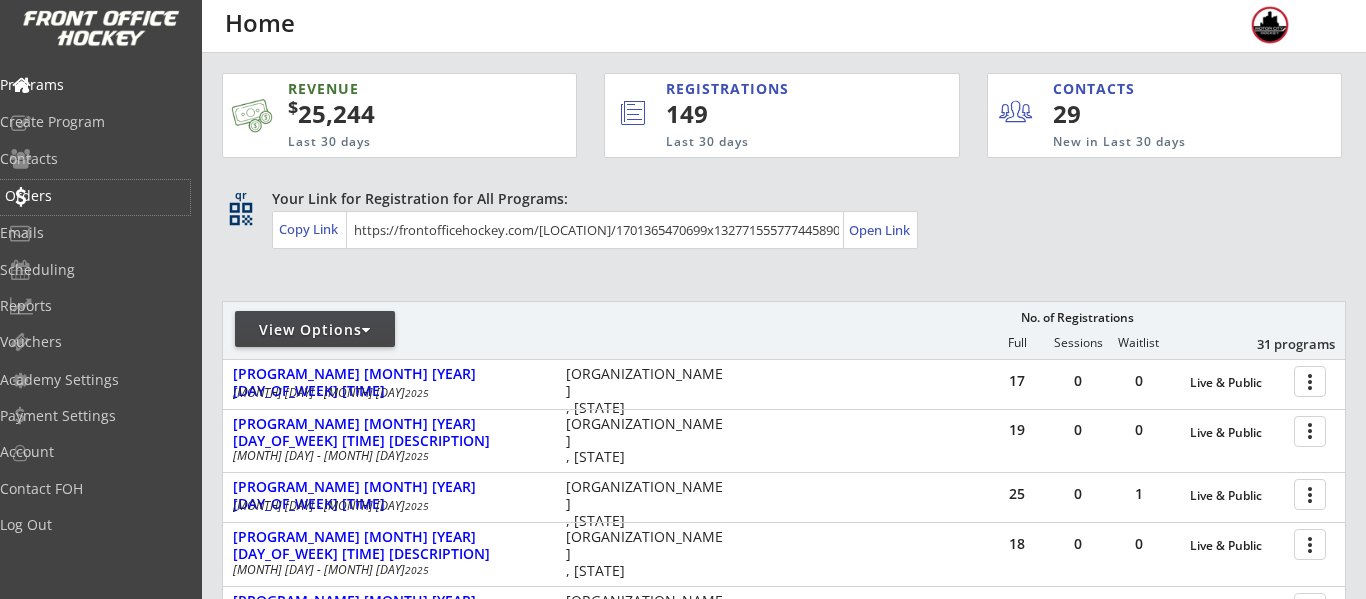 click on "Orders" at bounding box center [95, 197] 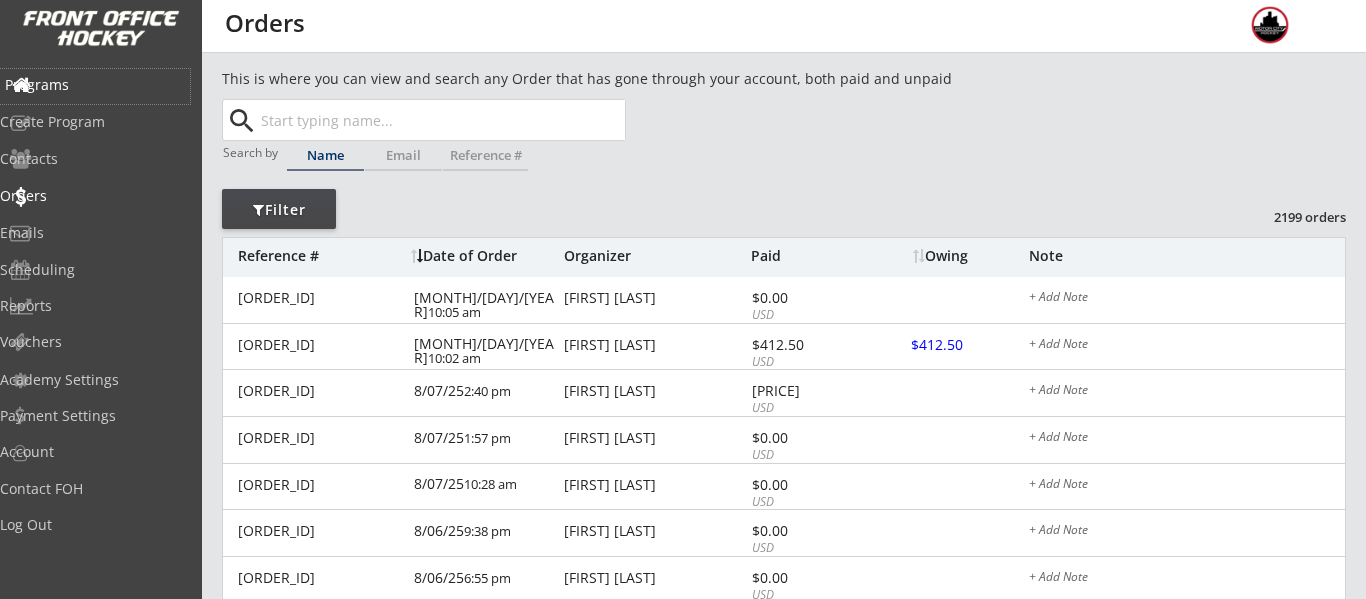 click on "Programs" at bounding box center (95, 85) 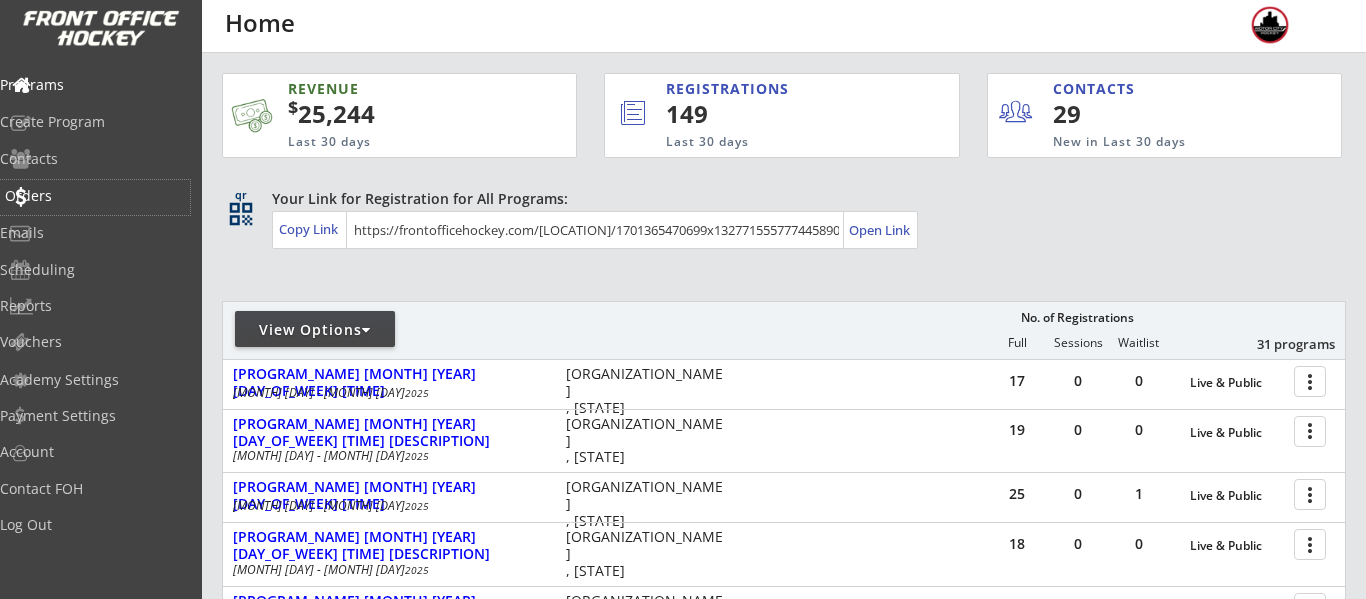 click on "Orders" at bounding box center (95, 197) 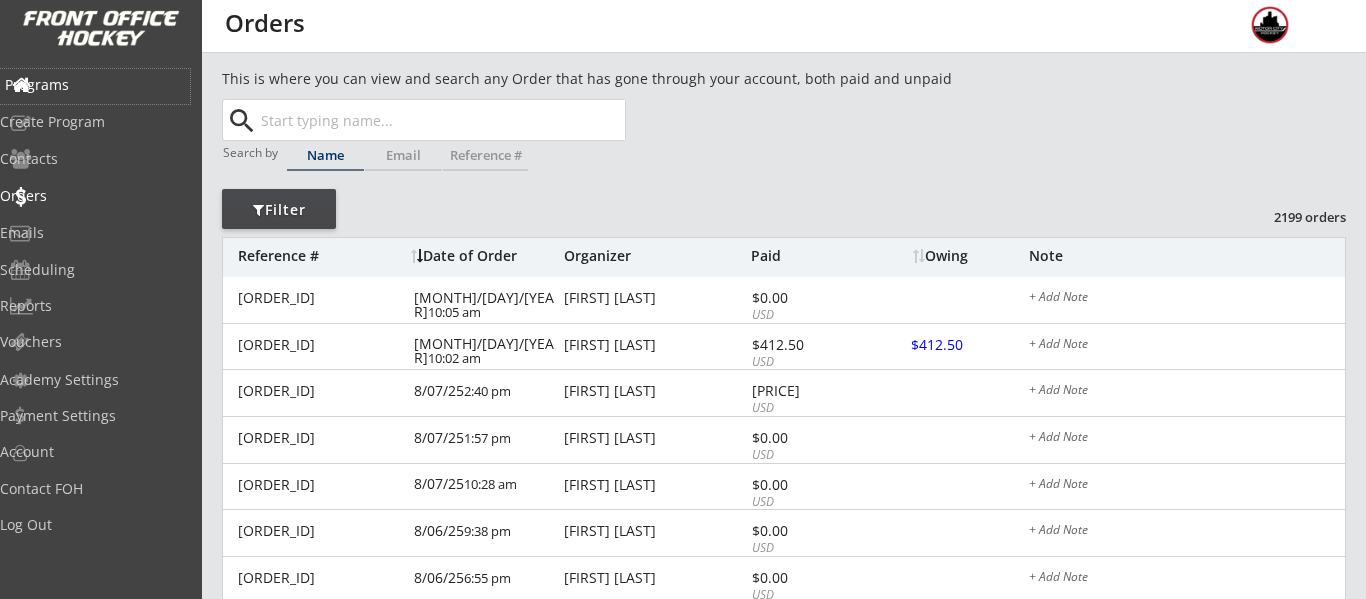click on "Programs" at bounding box center [95, 86] 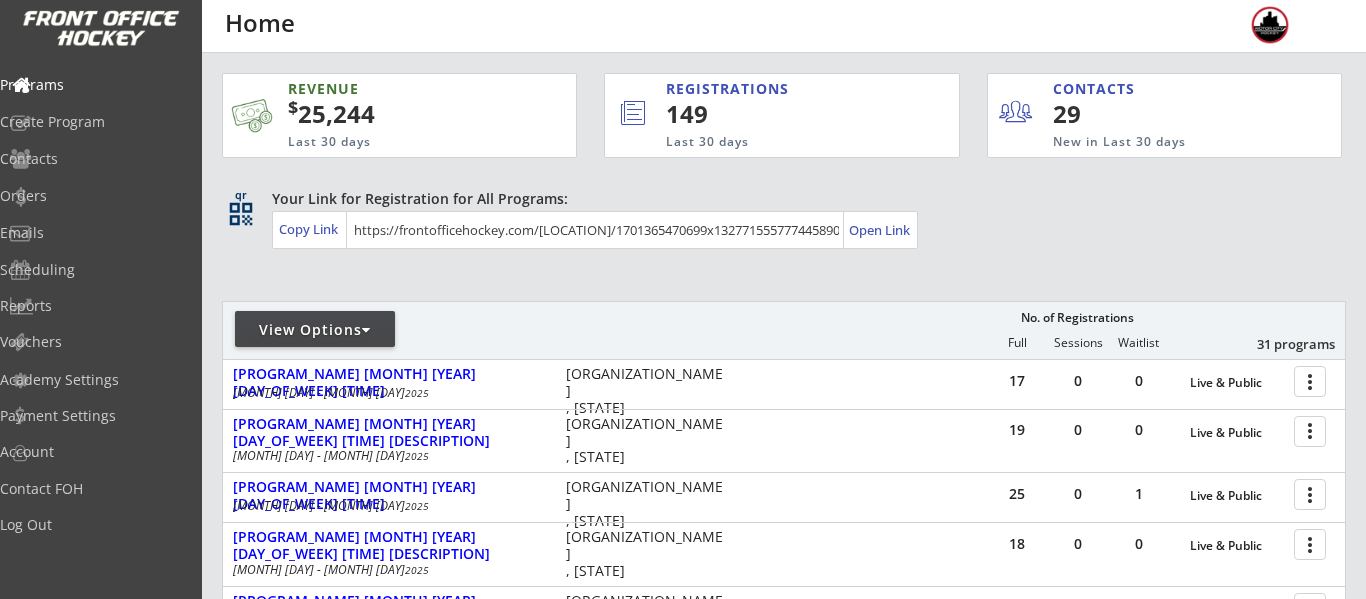 click on "View Options" at bounding box center [315, 330] 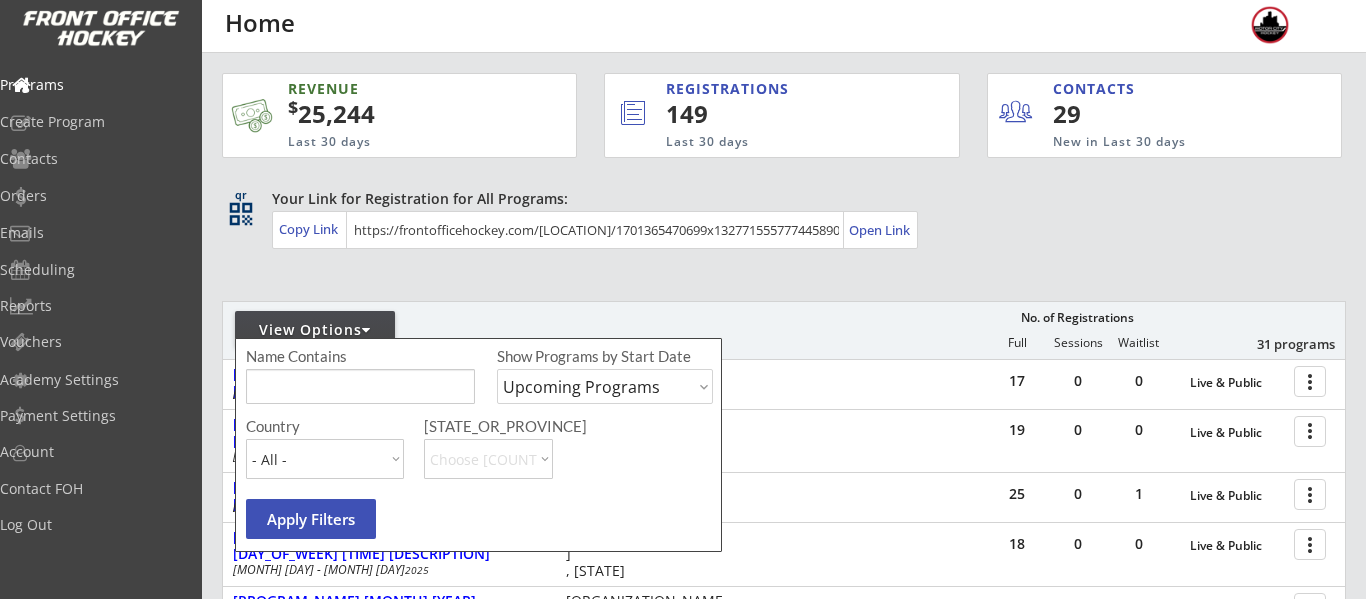 click at bounding box center [360, 386] 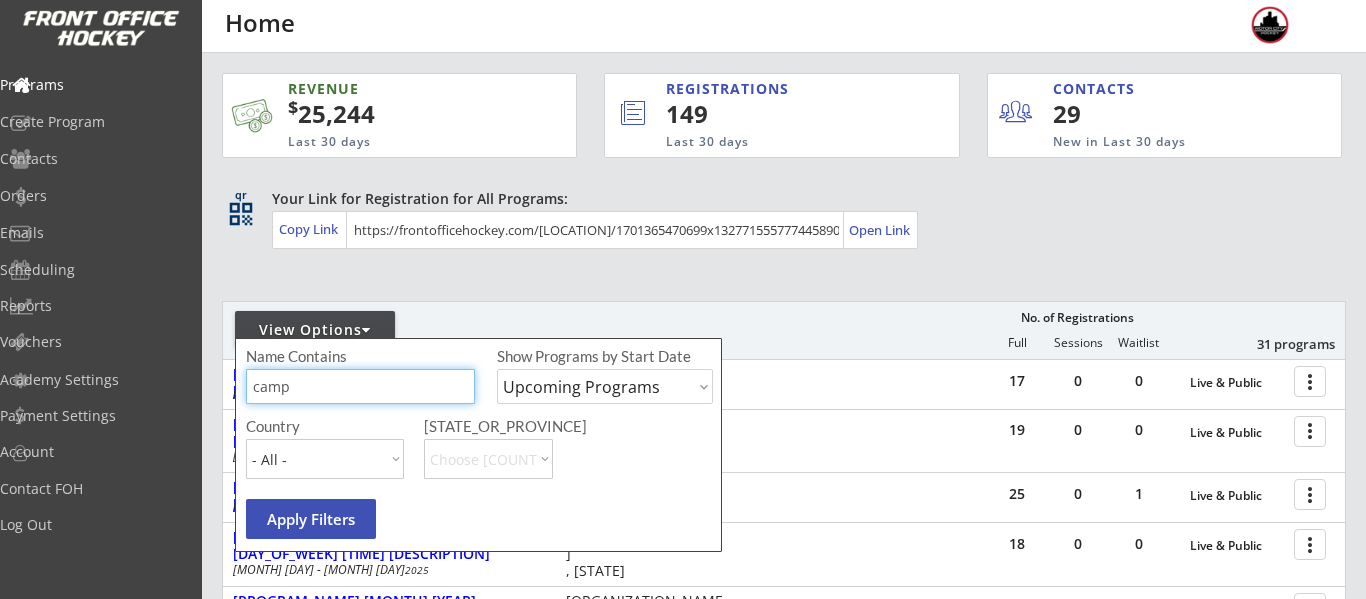 type on "camp" 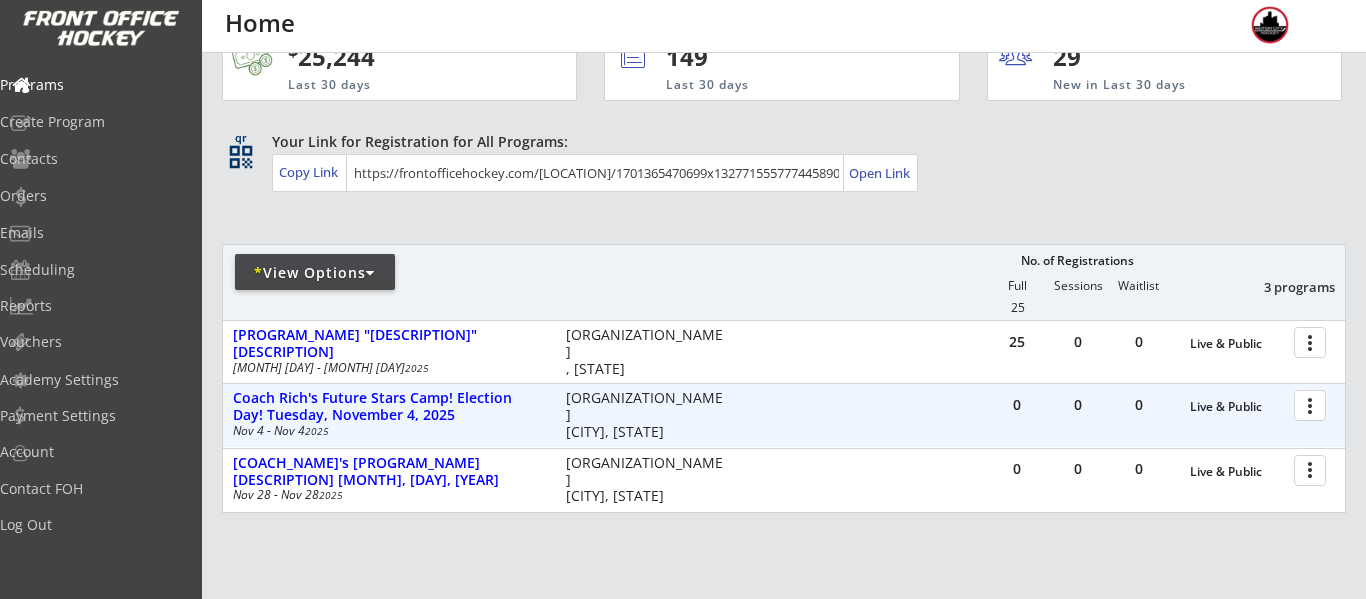 scroll, scrollTop: 69, scrollLeft: 0, axis: vertical 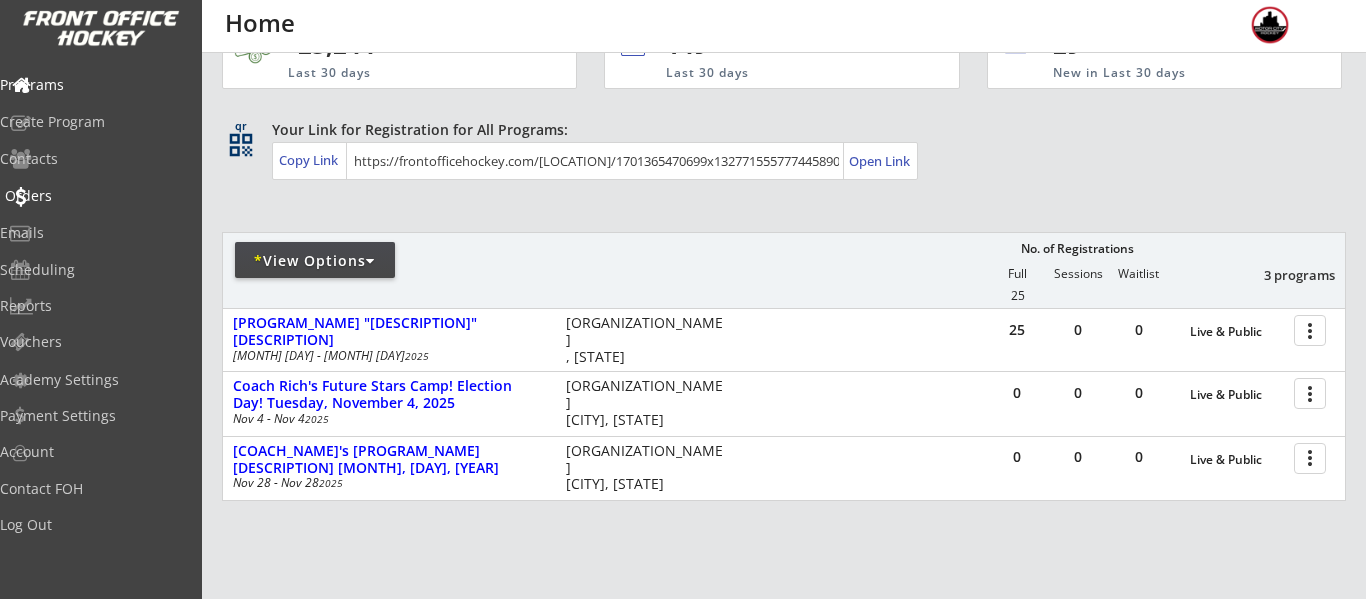 click on "Orders" at bounding box center (95, 196) 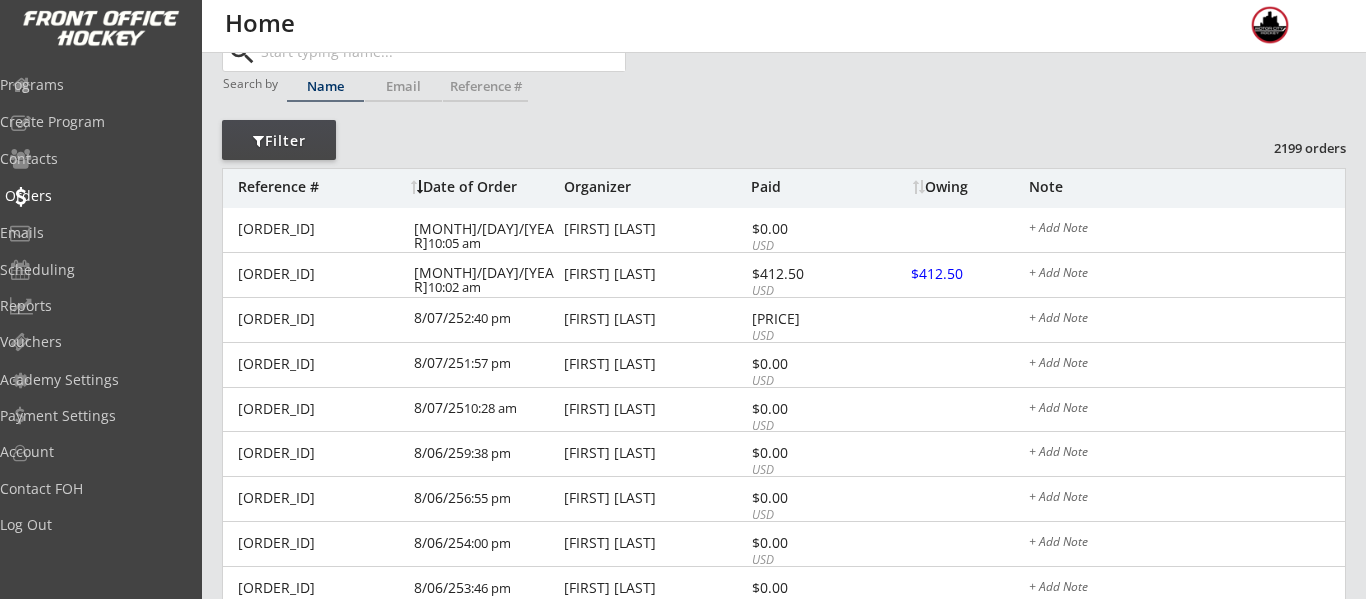 scroll, scrollTop: 0, scrollLeft: 0, axis: both 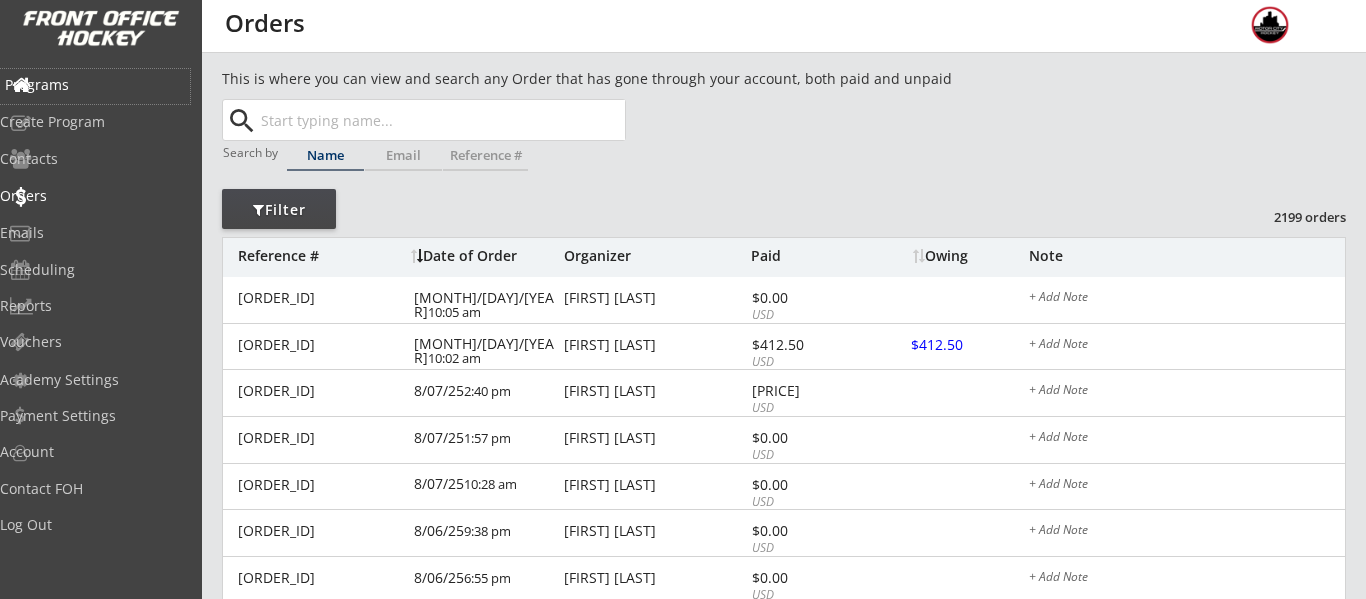 click on "Programs" at bounding box center [95, 86] 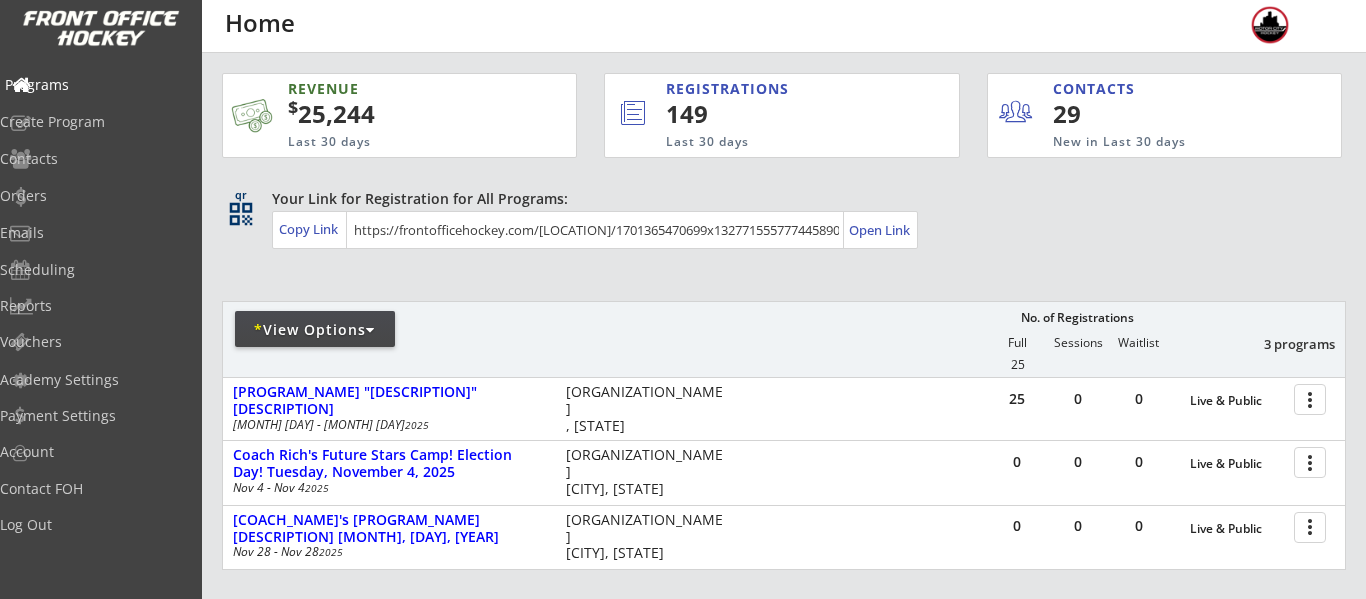 click on "Programs" at bounding box center [95, 85] 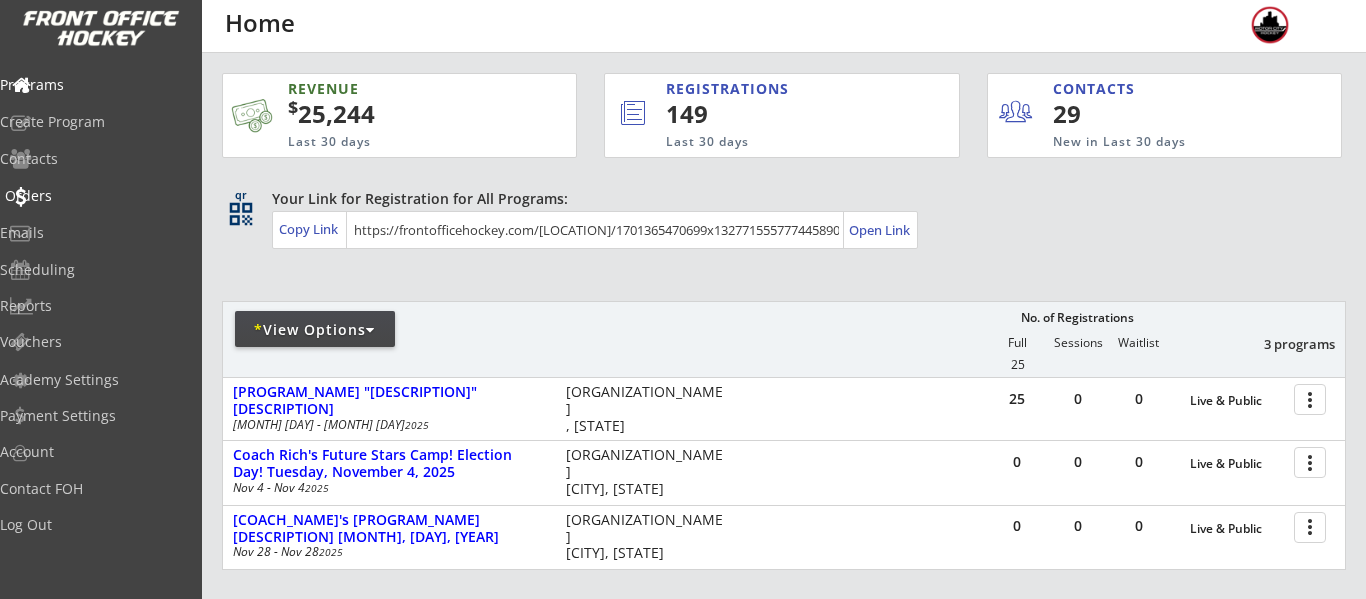 click on "Orders" at bounding box center (95, 196) 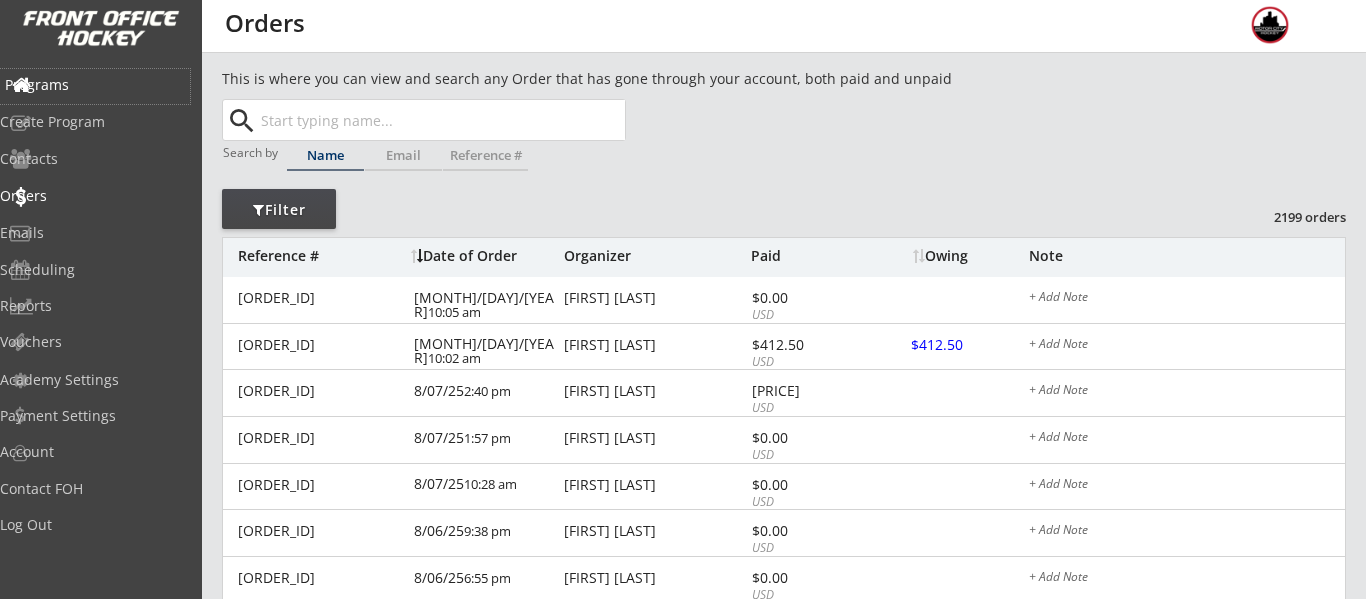 click on "Programs" at bounding box center (95, 85) 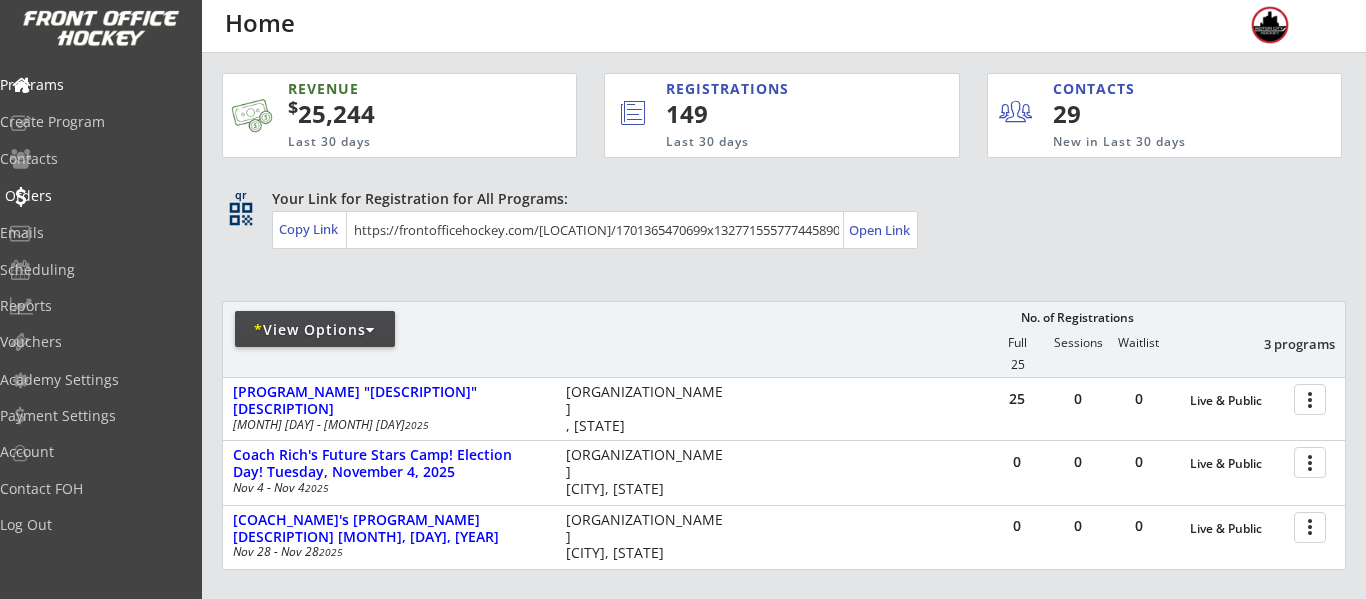click on "Orders" at bounding box center (95, 196) 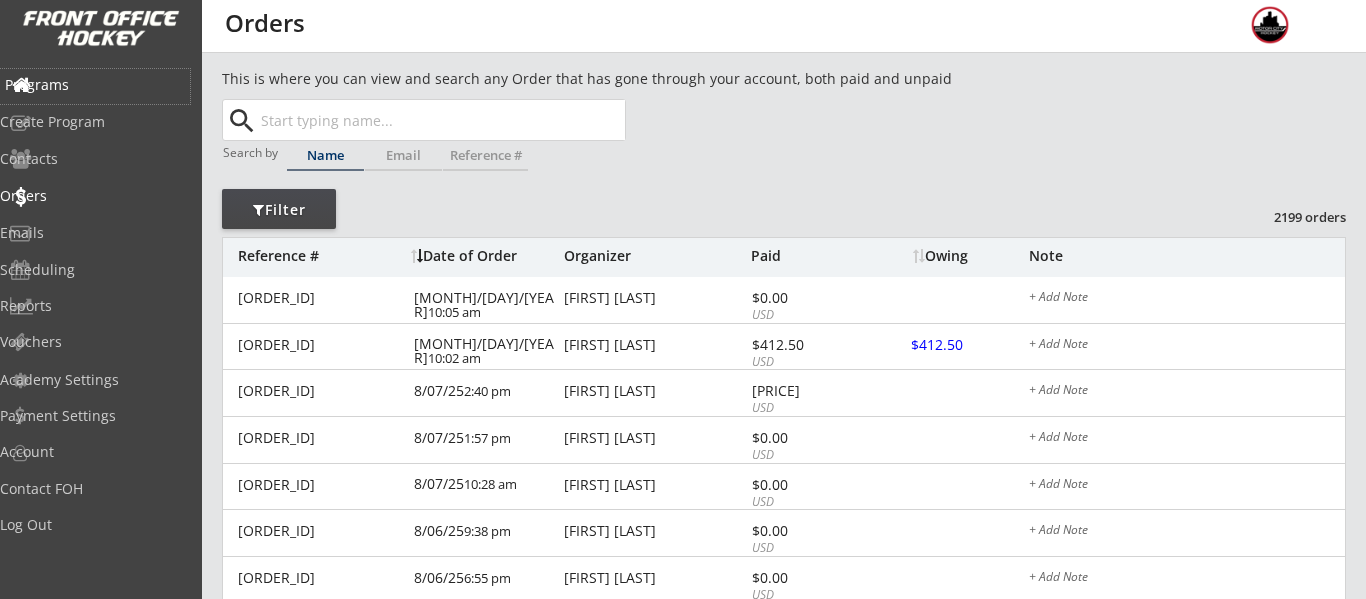 click on "Programs" at bounding box center (95, 86) 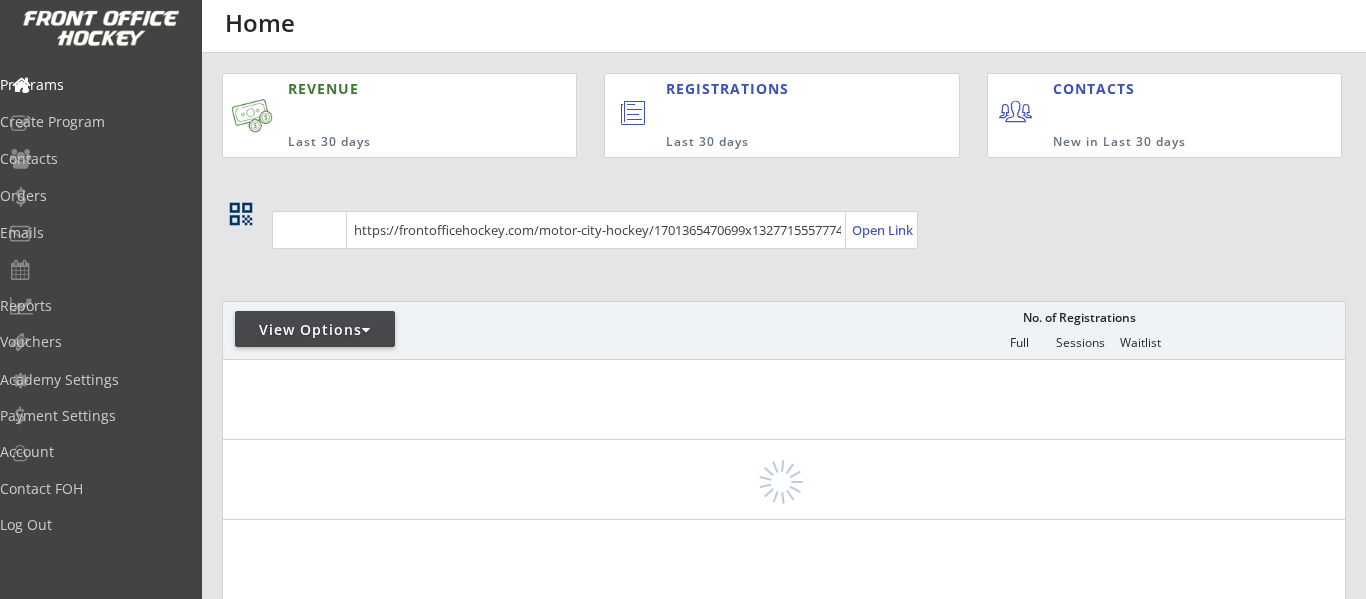 scroll, scrollTop: 0, scrollLeft: 0, axis: both 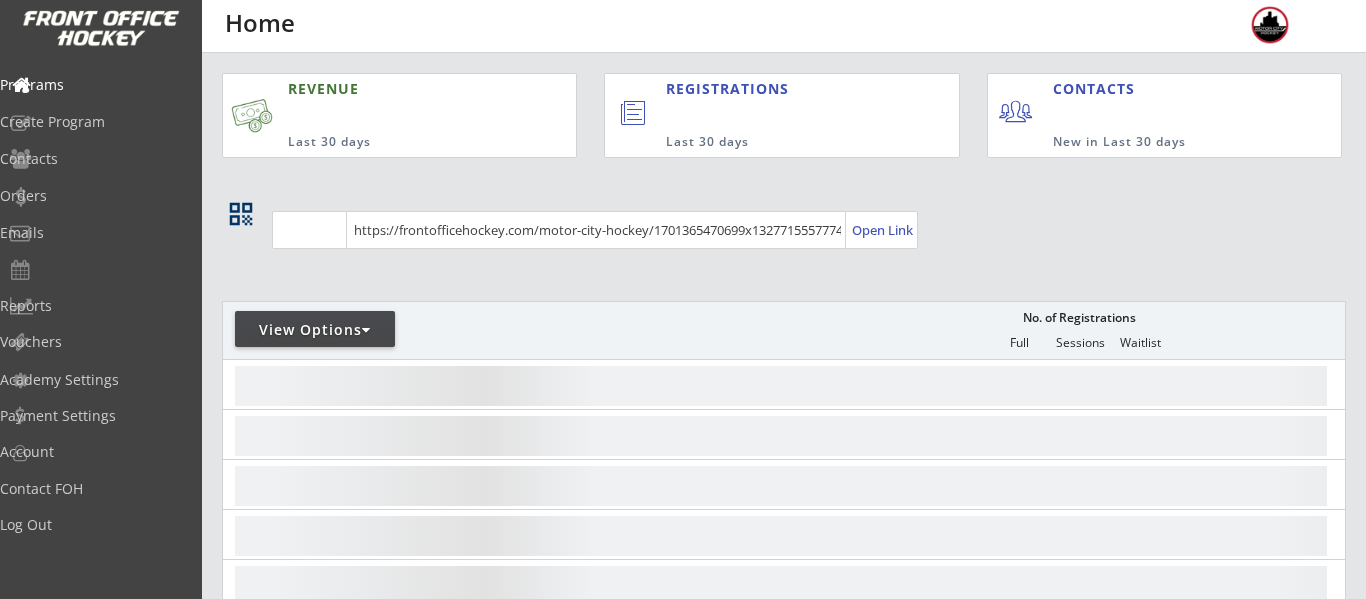 select on ""Upcoming Programs"" 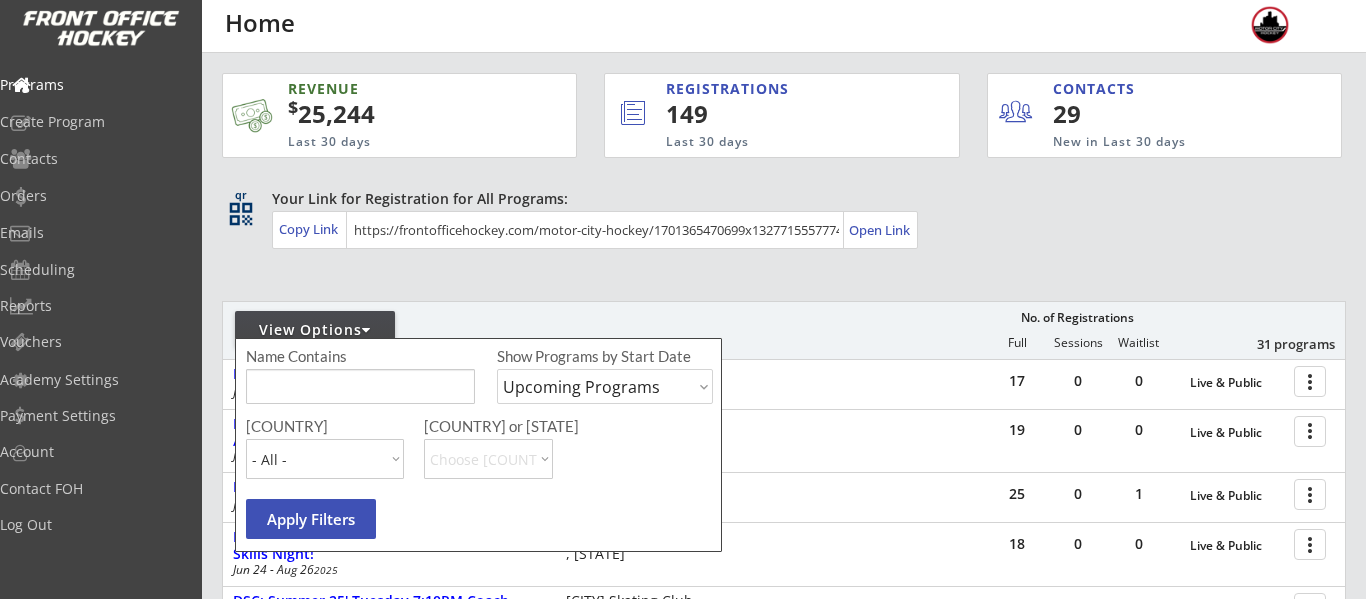 click on "Name Contains Show Programs by Start Date Upcoming Programs Past Programs Specific Date Range" at bounding box center (482, 381) 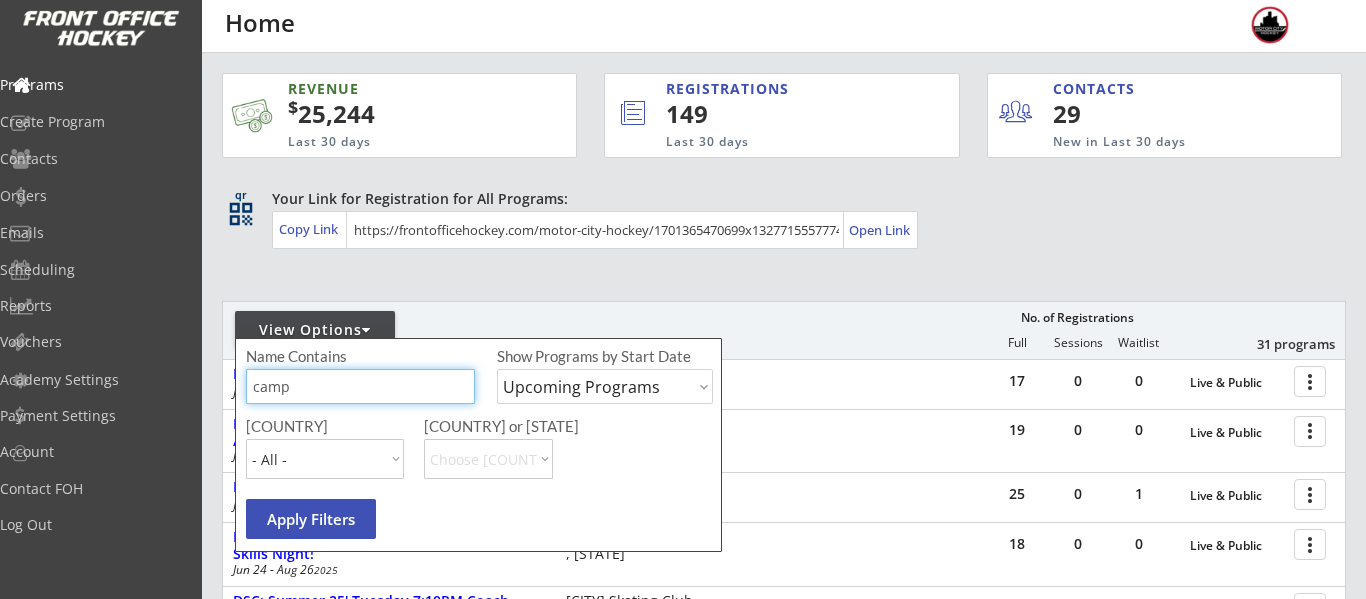 type on "camp" 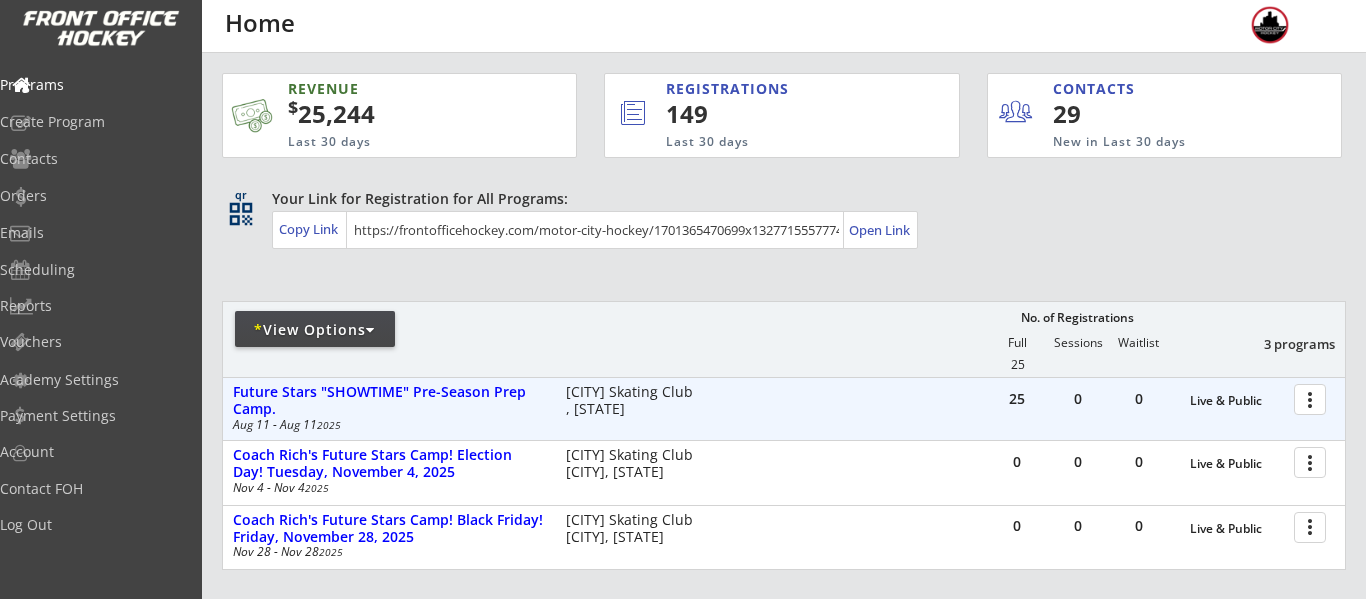 click at bounding box center [1313, 398] 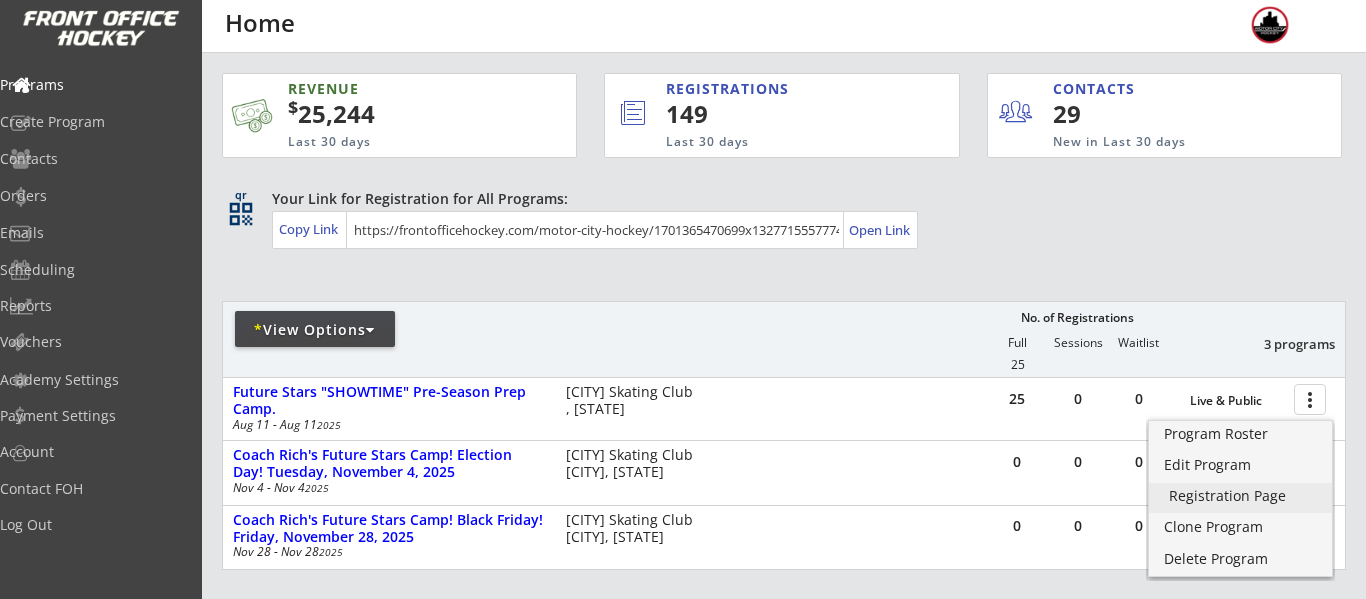 click on "Registration Page" at bounding box center [1240, 496] 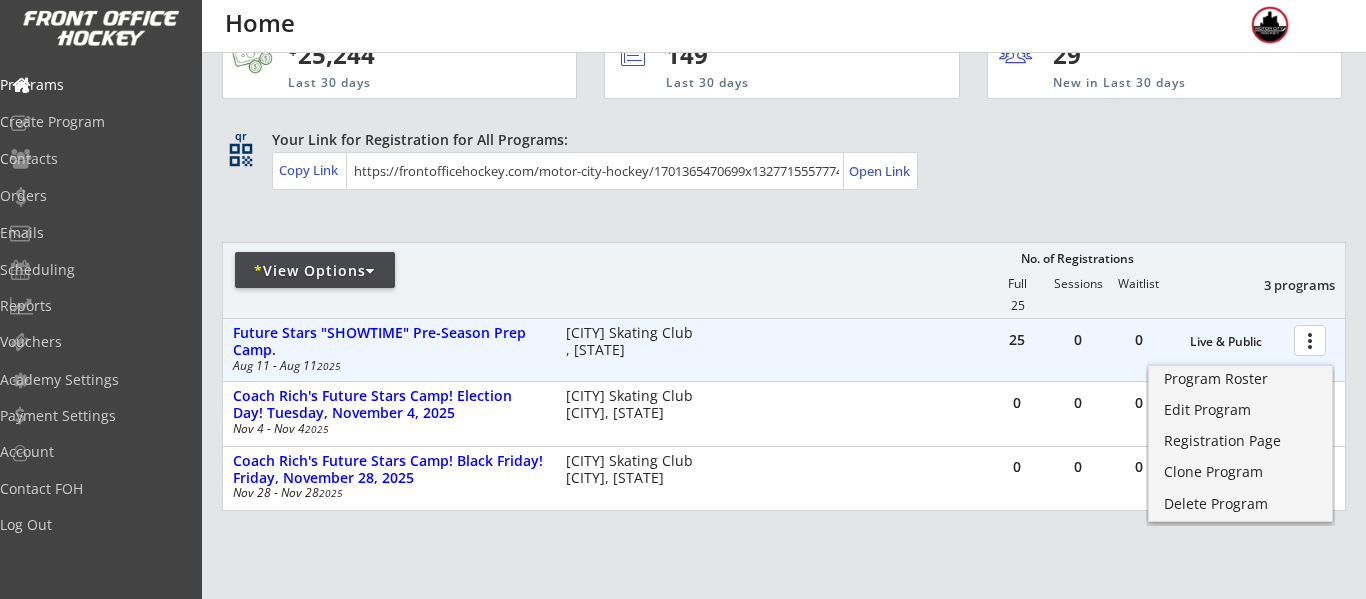 scroll, scrollTop: 79, scrollLeft: 0, axis: vertical 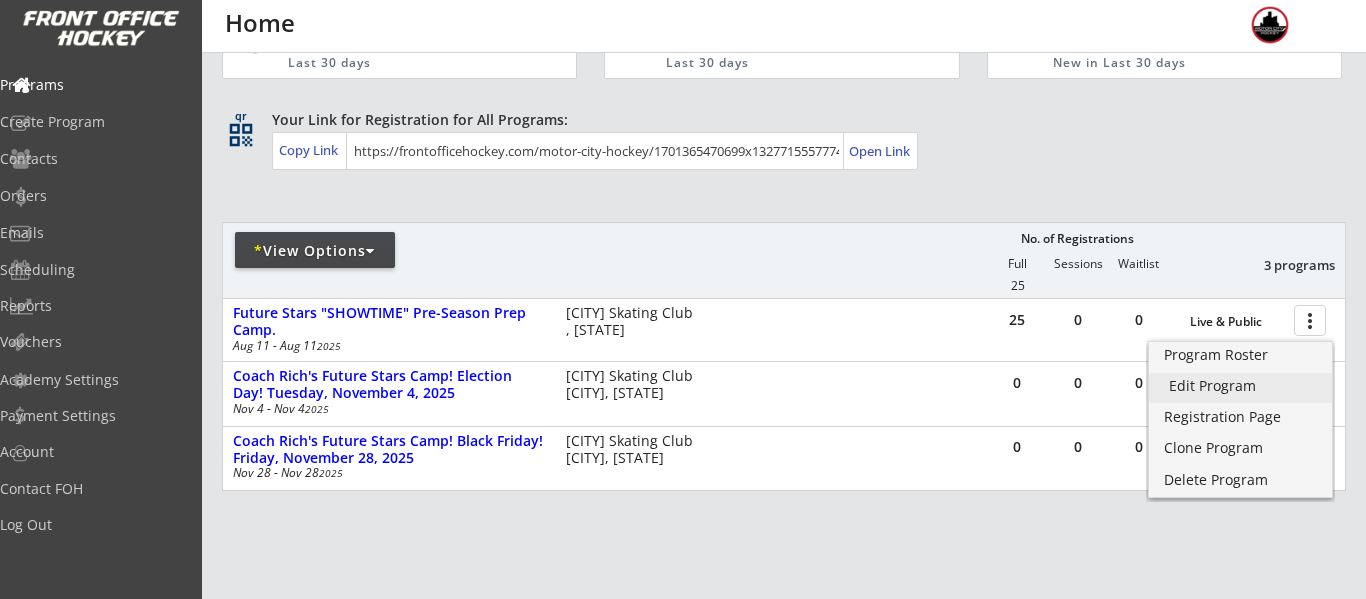click on "Edit Program" at bounding box center (1240, 386) 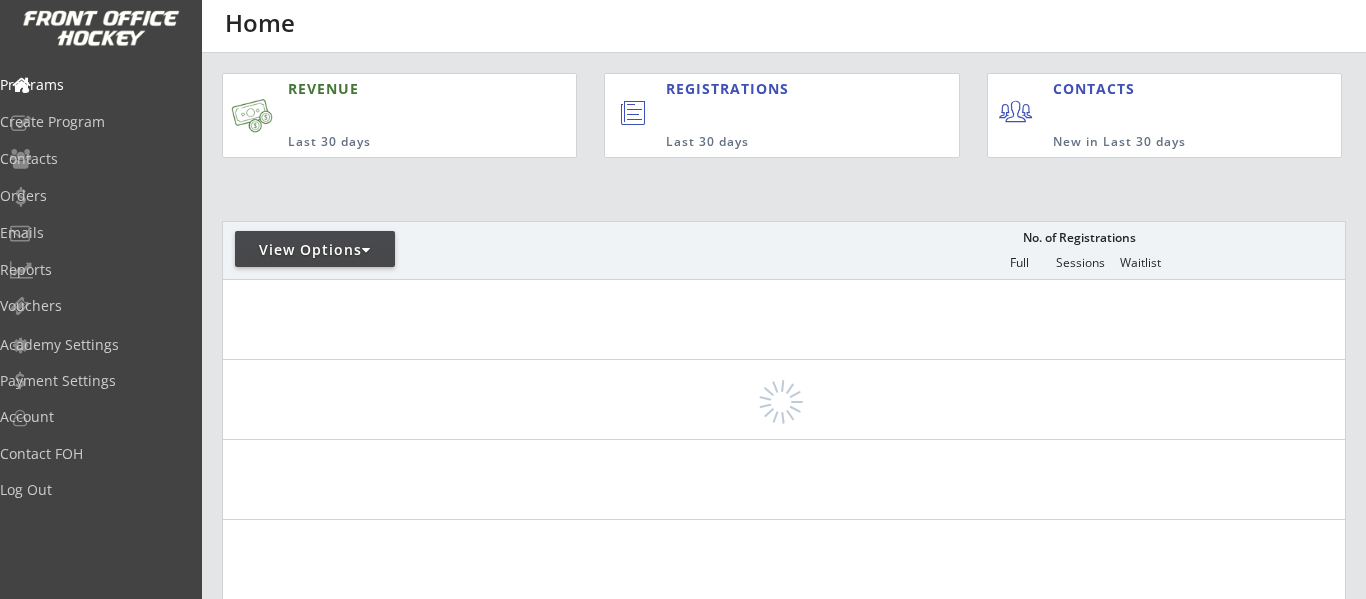 scroll, scrollTop: 0, scrollLeft: 0, axis: both 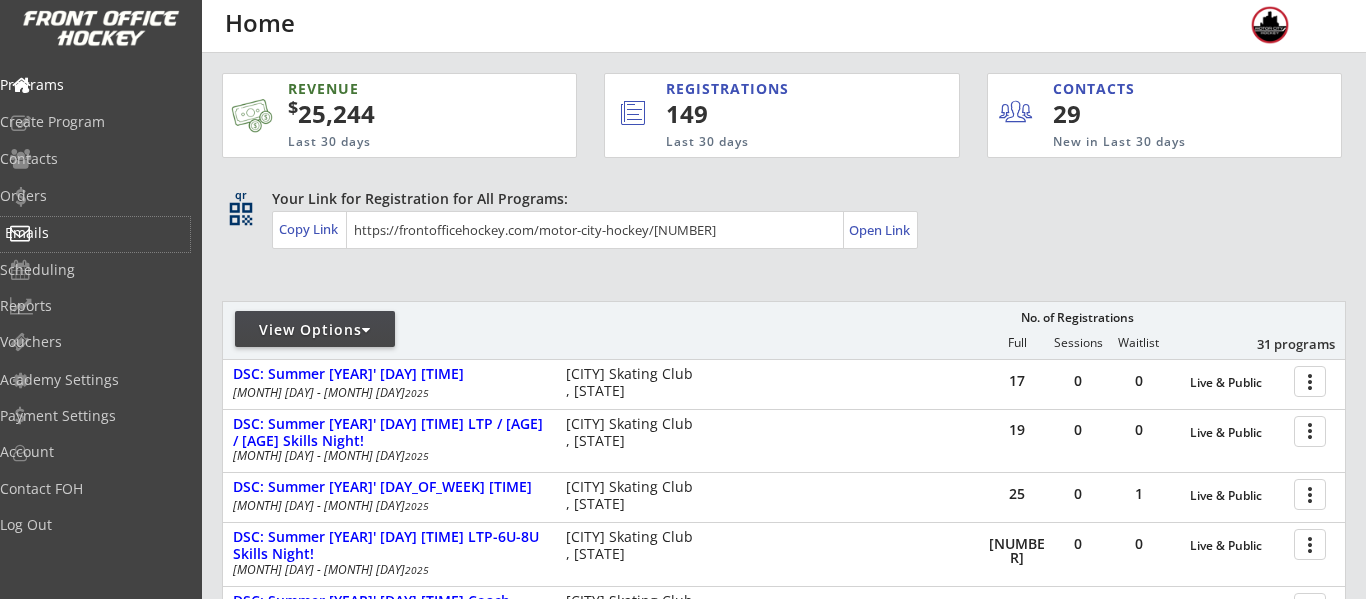 click on "Emails" at bounding box center [95, 233] 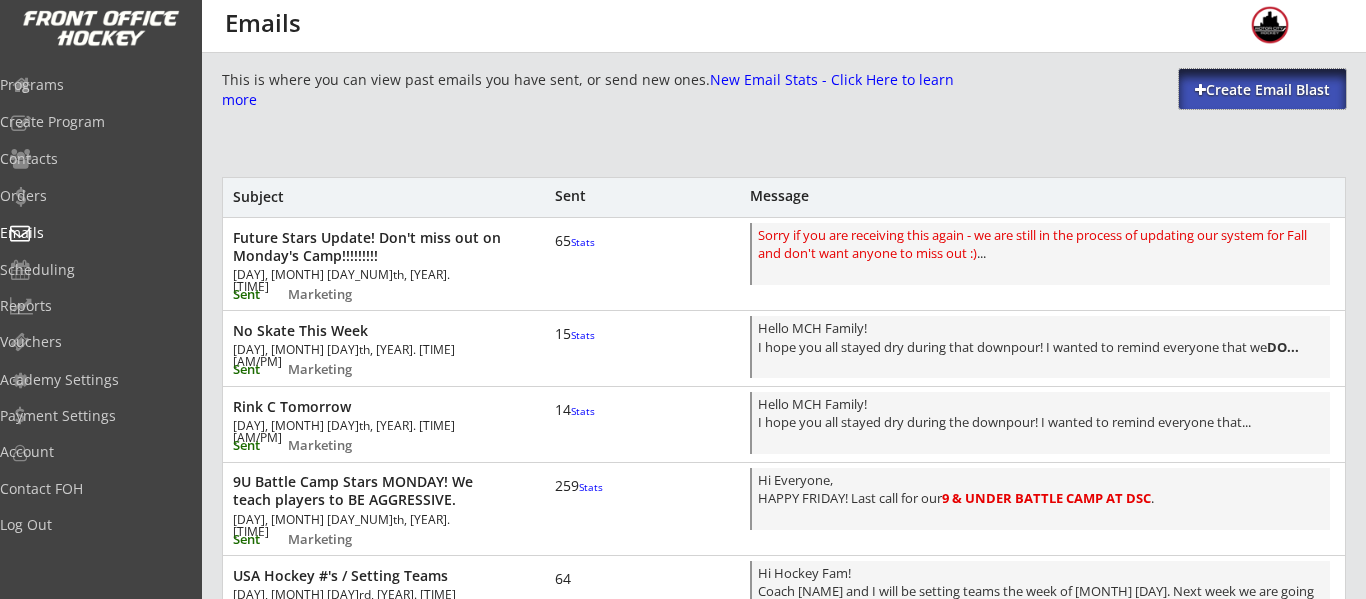 click on "Create Email Blast" at bounding box center [1262, 90] 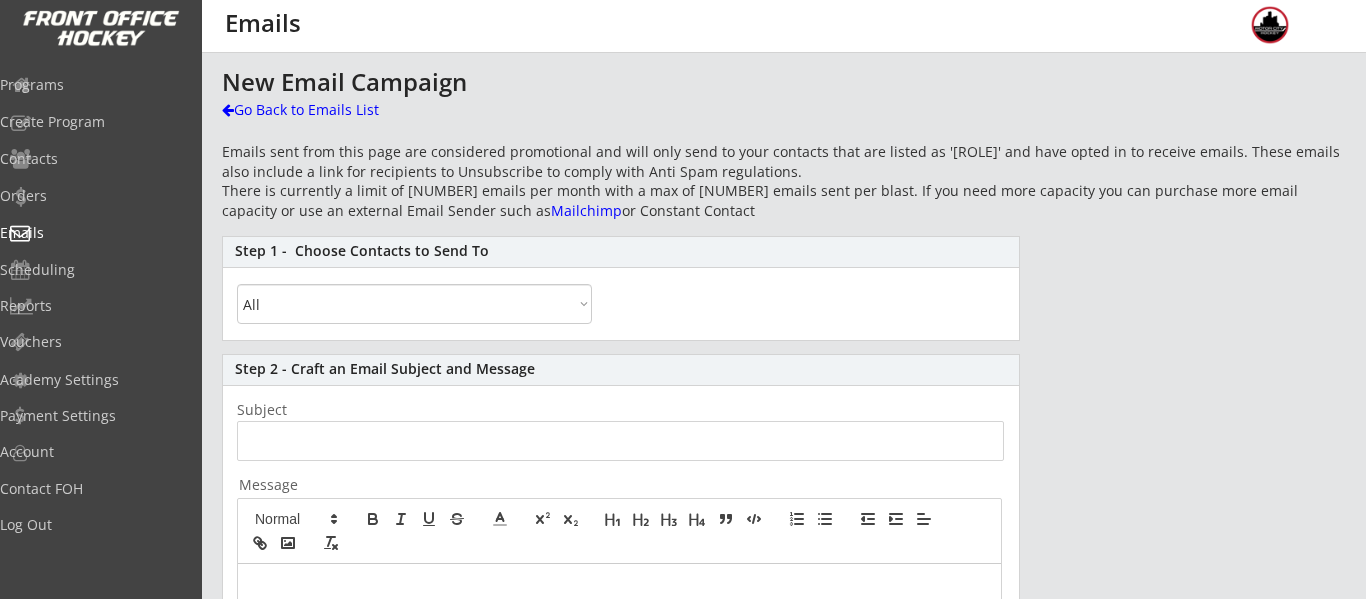 click at bounding box center [620, 441] 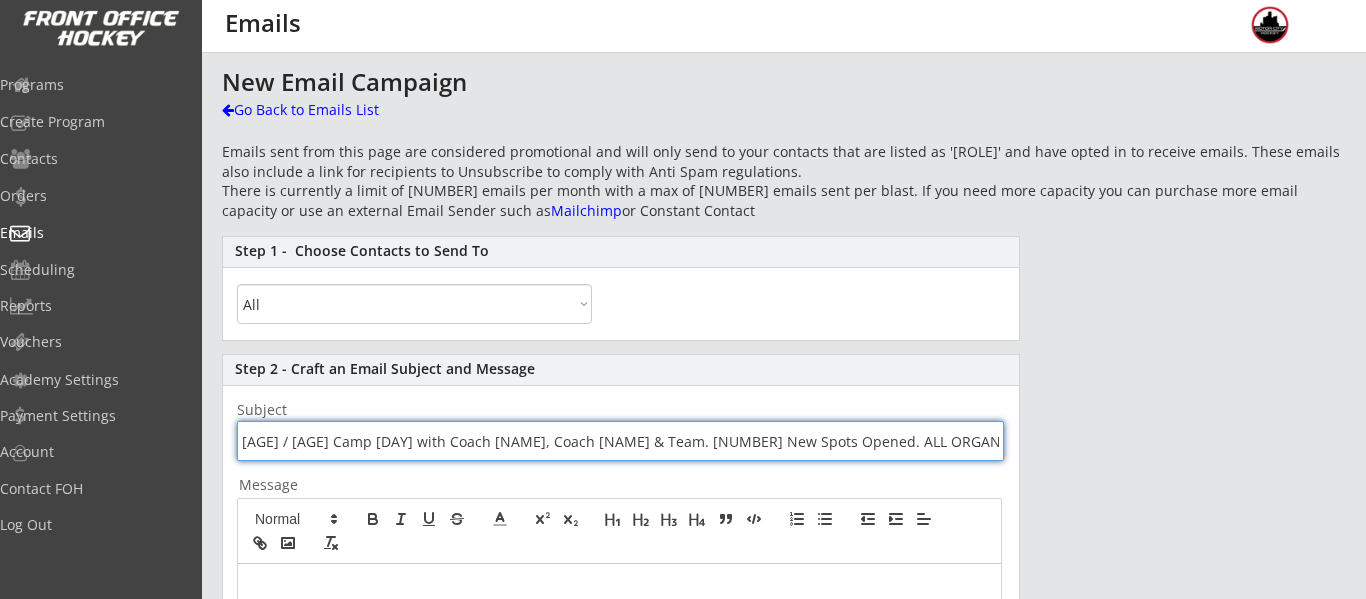 scroll, scrollTop: 0, scrollLeft: 2, axis: horizontal 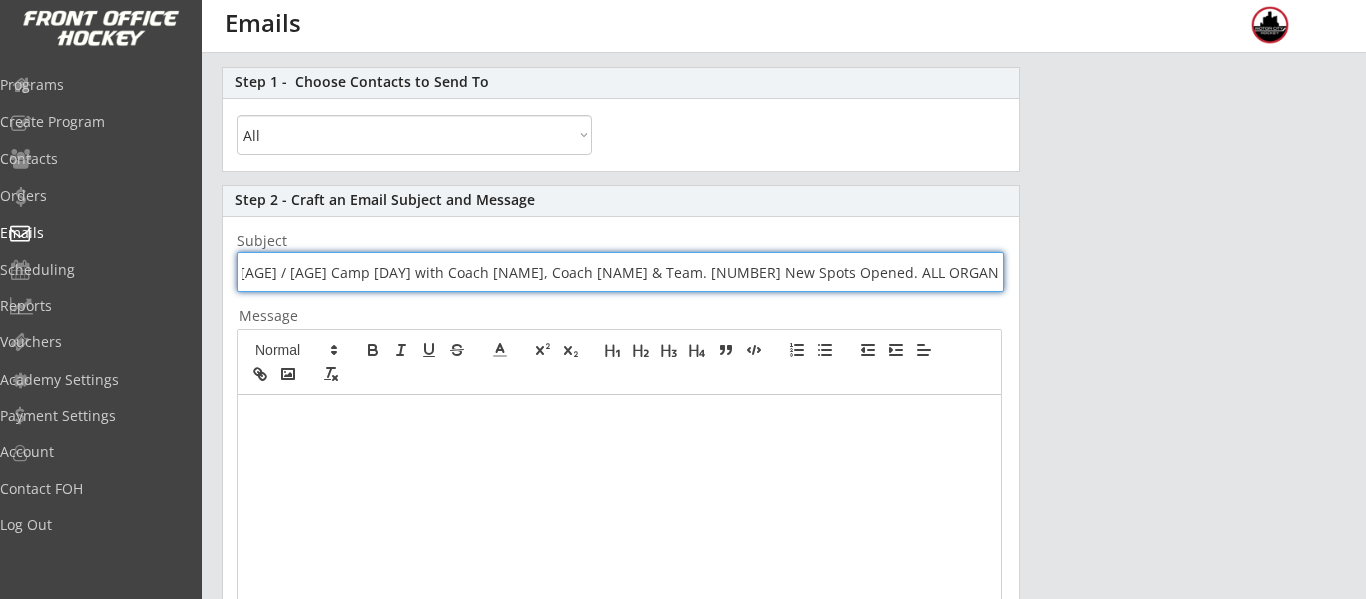 type on "[AGE] / [AGE] Camp [DAY] with Coach [NAME], Coach [NAME] & Team. [NUMBER] New Spots Opened. ALL ORGANIZATIONS WELCOME!" 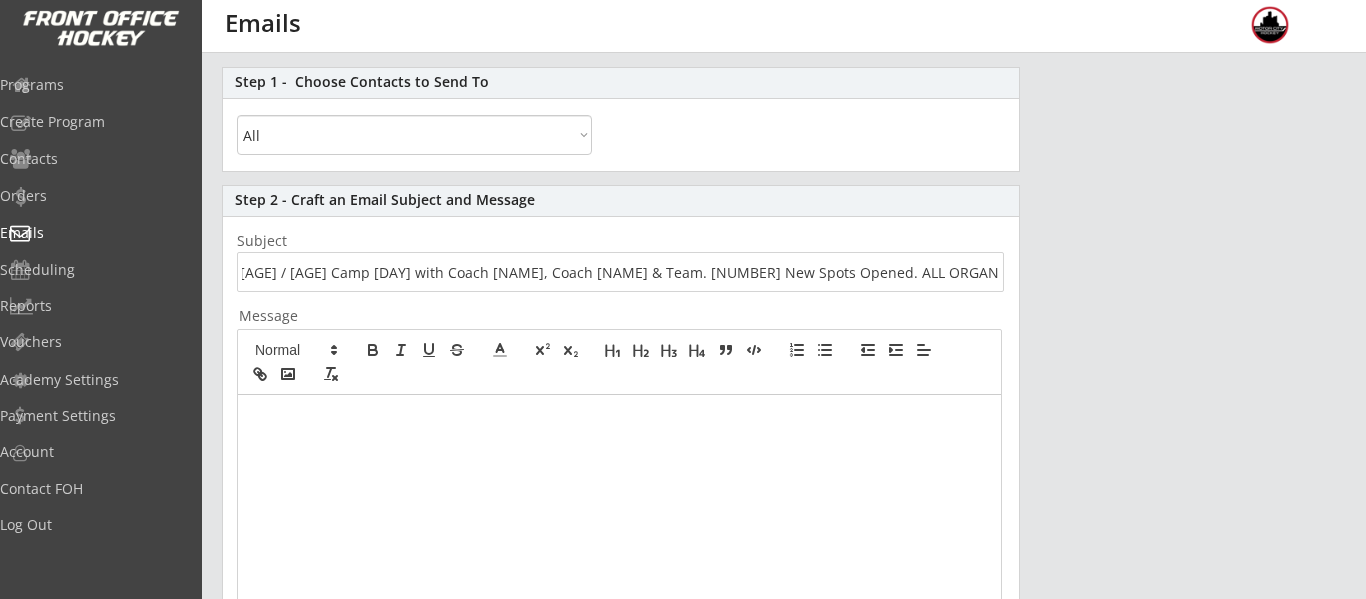 scroll, scrollTop: 0, scrollLeft: 0, axis: both 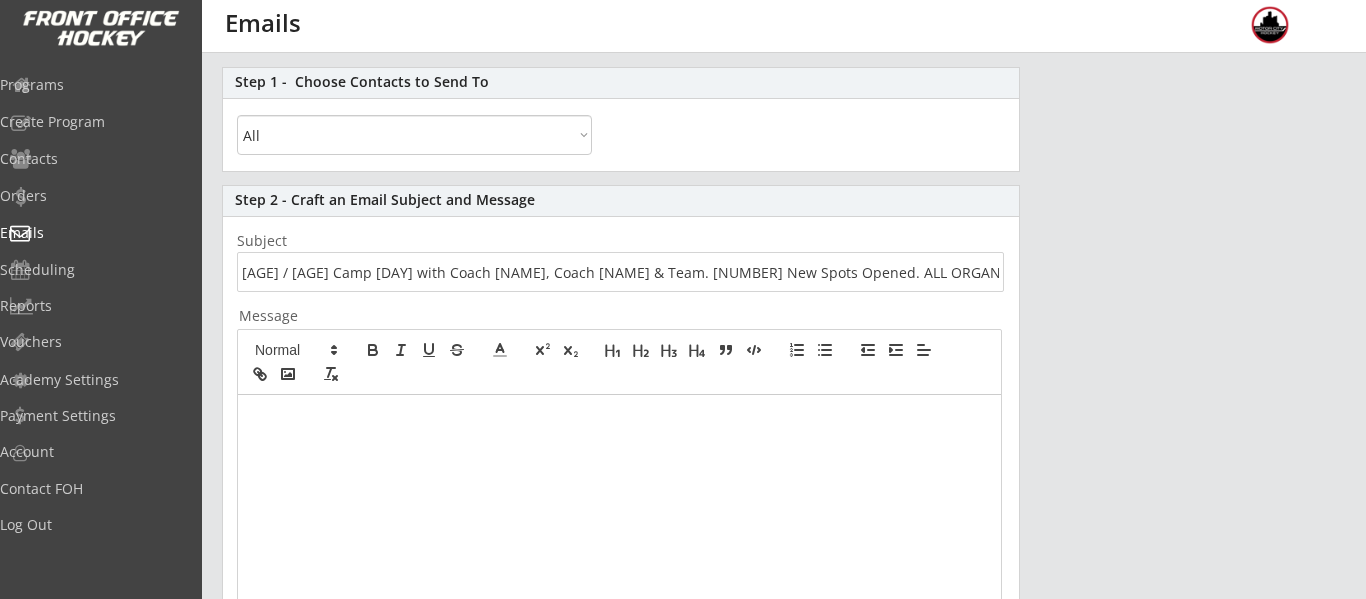 type 